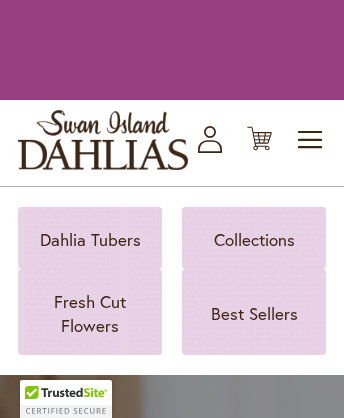 scroll, scrollTop: 0, scrollLeft: 0, axis: both 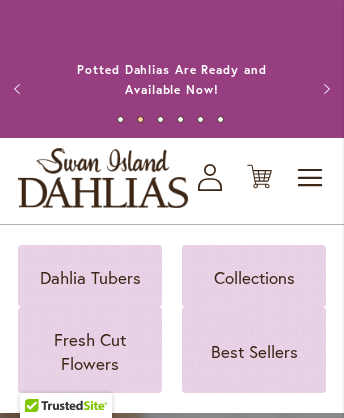 click on "Shipping Information" at bounding box center (104, 11434) 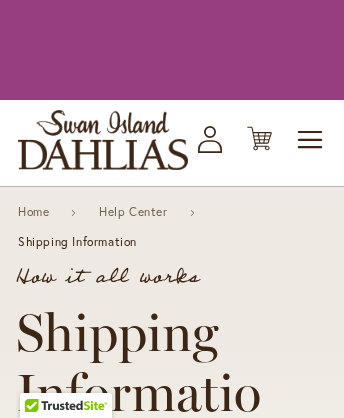 scroll, scrollTop: 0, scrollLeft: 0, axis: both 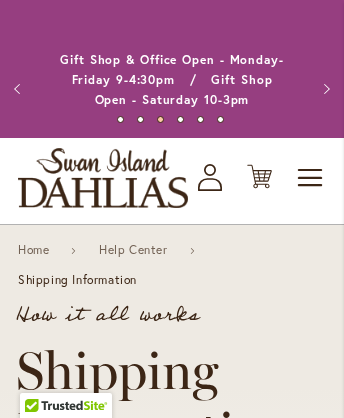 click on "Our Guarantee & Policies" at bounding box center [119, 8835] 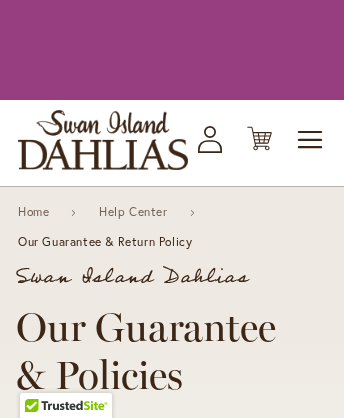scroll, scrollTop: 0, scrollLeft: 0, axis: both 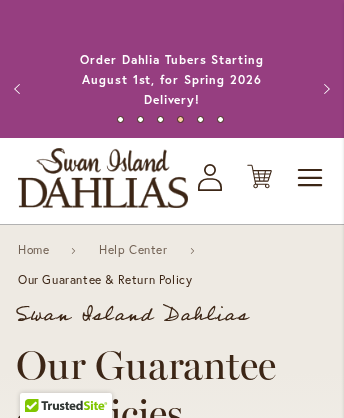 click on "Request Our Catalog" at bounding box center (105, 7764) 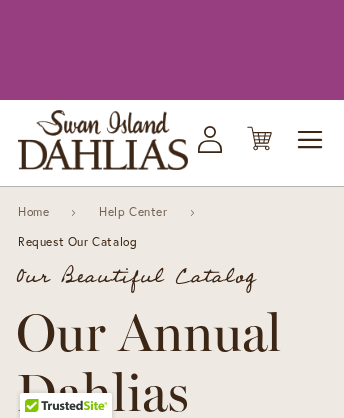 scroll, scrollTop: 0, scrollLeft: 0, axis: both 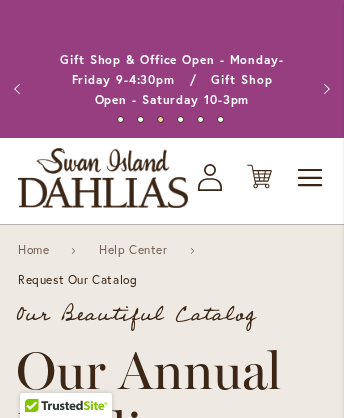 click on "Bonus Gift Gallery" at bounding box center [172, 4688] 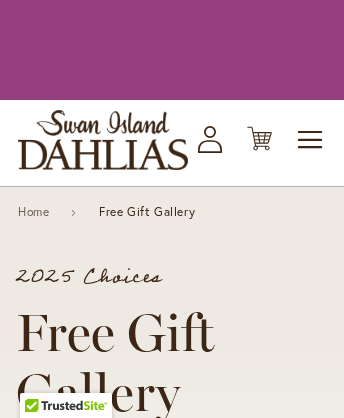 scroll, scrollTop: 0, scrollLeft: 0, axis: both 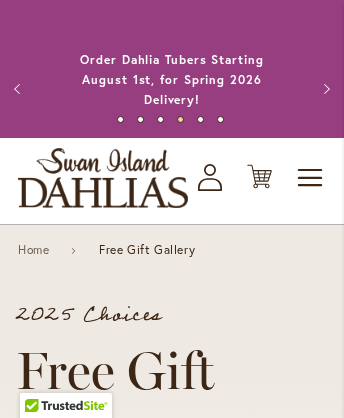 click on "Our Guarantee & Policies" at bounding box center (119, 11923) 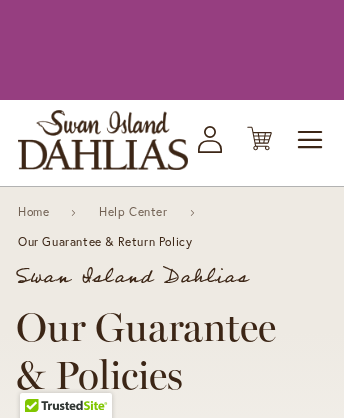 scroll, scrollTop: 0, scrollLeft: 0, axis: both 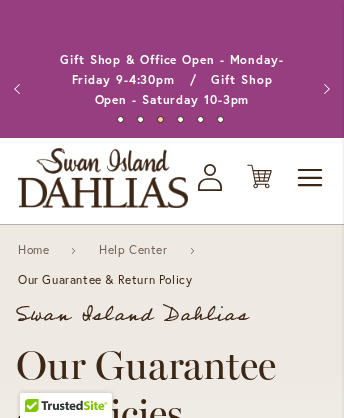 click on "dahlias.com" at bounding box center [58, 3621] 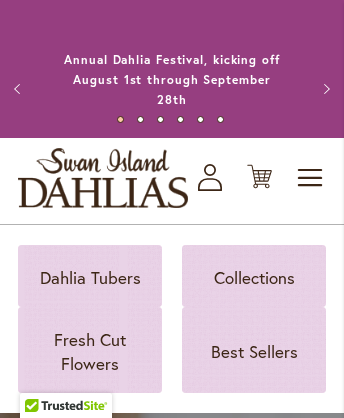 scroll, scrollTop: 0, scrollLeft: 0, axis: both 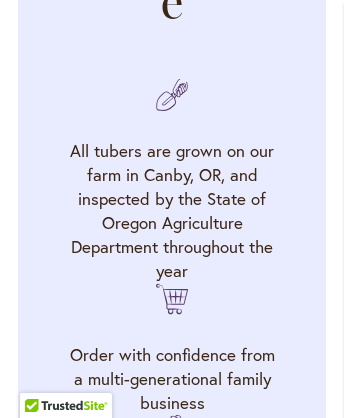 click at bounding box center [172, -1775] 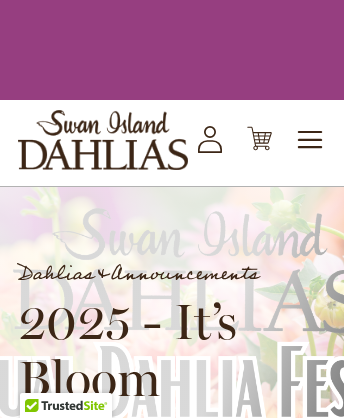 scroll, scrollTop: 0, scrollLeft: 0, axis: both 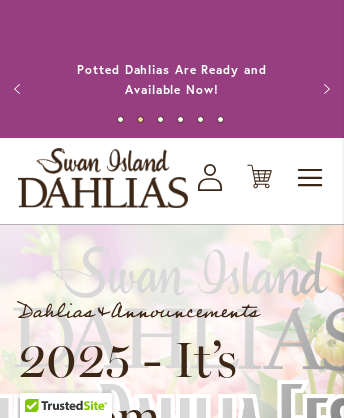 click on "Festival Events Calendar" at bounding box center (154, 2449) 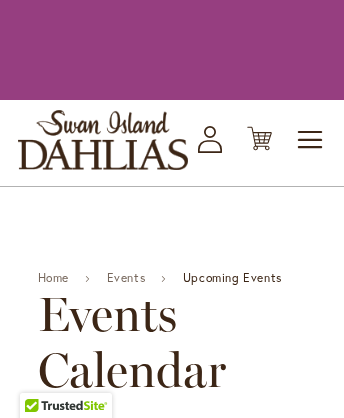 scroll, scrollTop: 0, scrollLeft: 0, axis: both 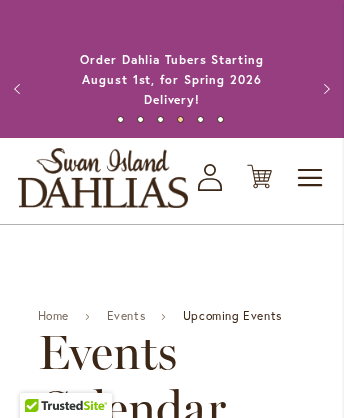 click at bounding box center (103, 178) 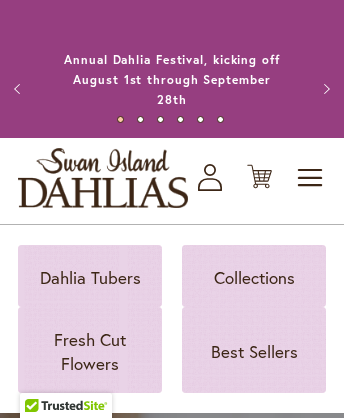 scroll, scrollTop: 0, scrollLeft: 0, axis: both 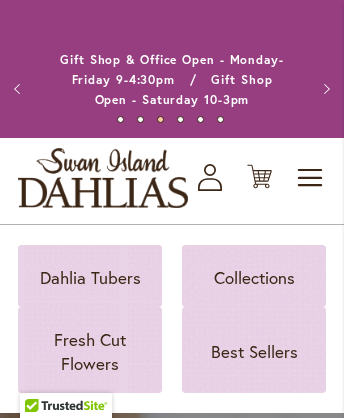 click on "Learn More" at bounding box center [172, 9998] 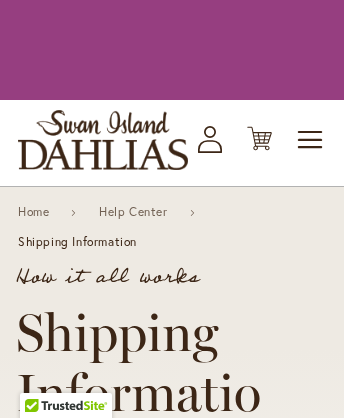 scroll, scrollTop: 0, scrollLeft: 0, axis: both 